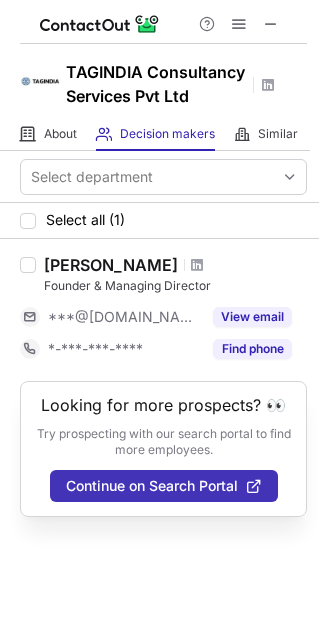 scroll, scrollTop: 0, scrollLeft: 0, axis: both 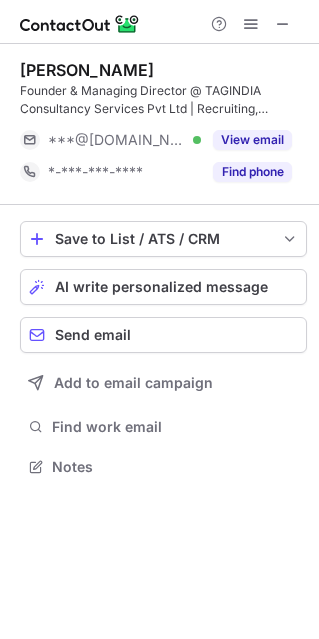 click on "View email" at bounding box center (252, 140) 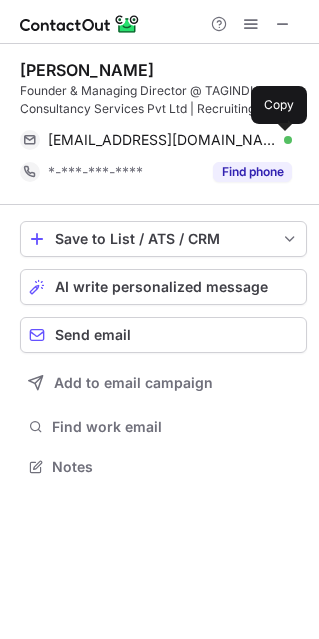 click at bounding box center [282, 140] 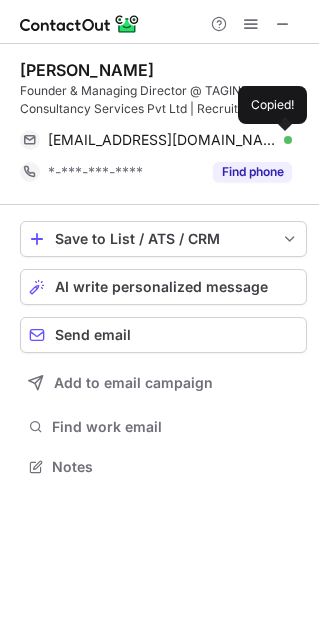 type 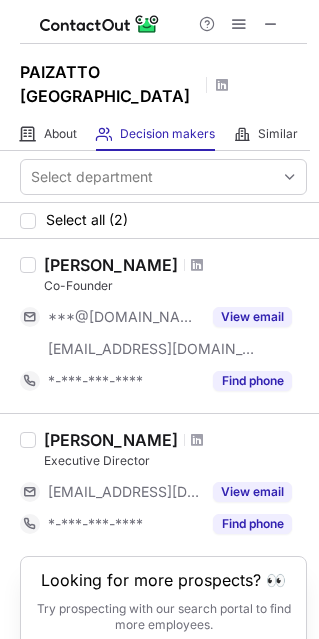 scroll, scrollTop: 0, scrollLeft: 0, axis: both 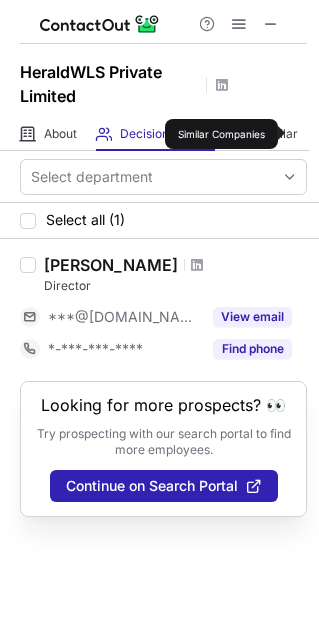 click at bounding box center [197, 265] 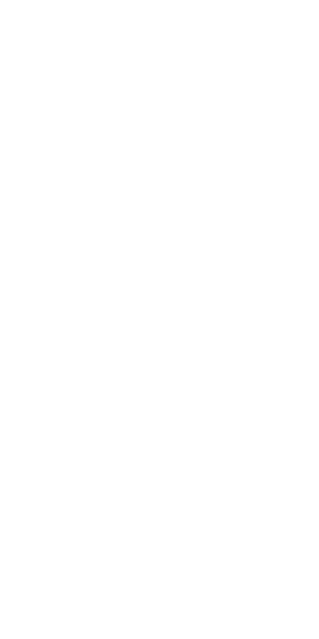 scroll, scrollTop: 0, scrollLeft: 0, axis: both 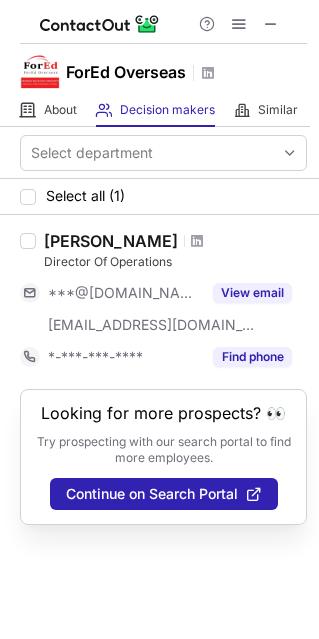 click at bounding box center (197, 241) 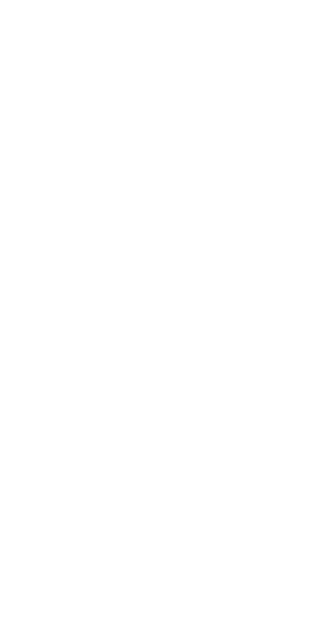 scroll, scrollTop: 0, scrollLeft: 0, axis: both 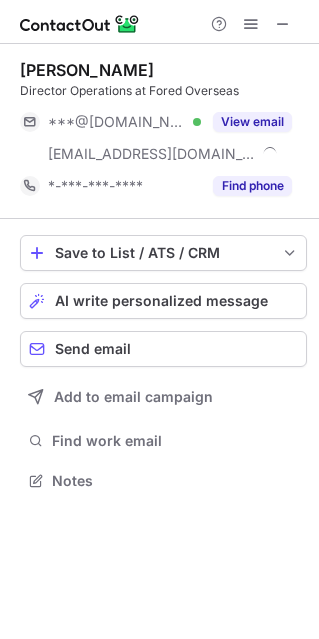 click on "View email" at bounding box center (252, 122) 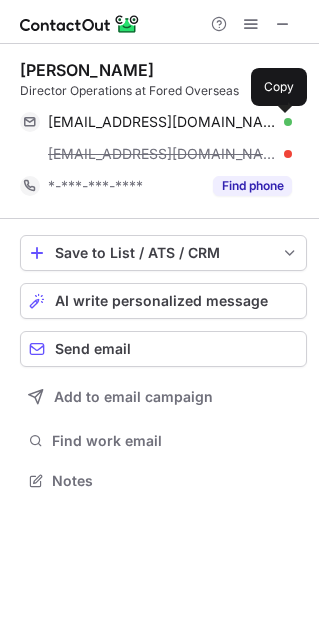 click at bounding box center [282, 122] 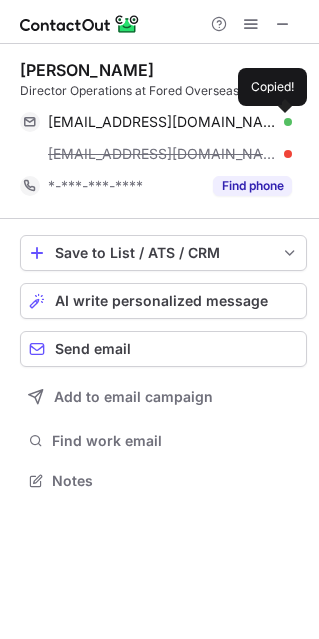 type 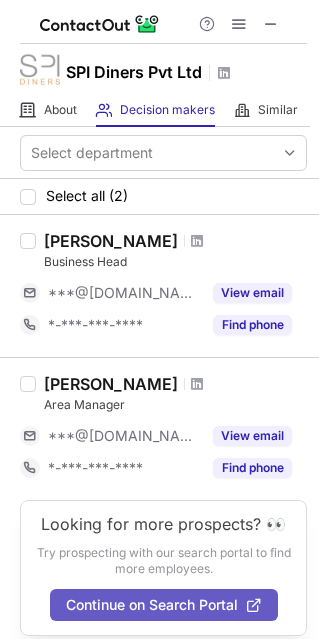 scroll, scrollTop: 0, scrollLeft: 0, axis: both 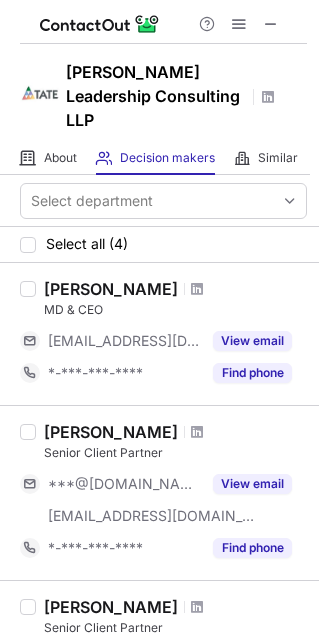 click at bounding box center [197, 289] 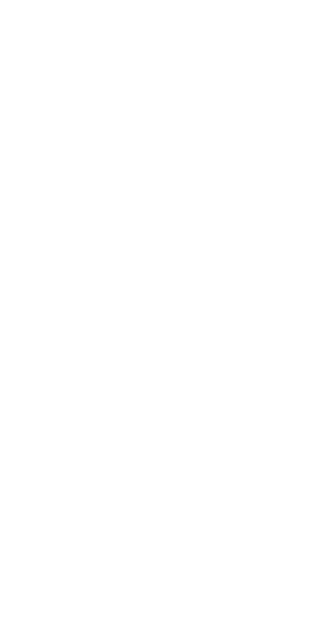scroll, scrollTop: 0, scrollLeft: 0, axis: both 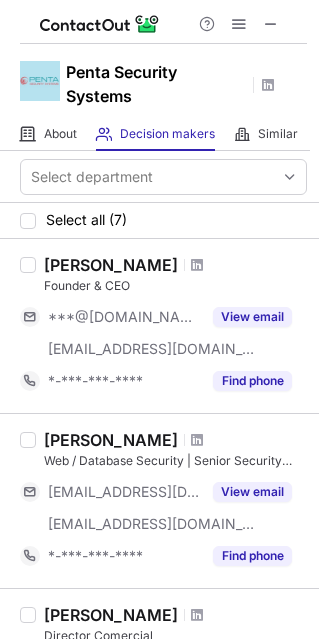 click at bounding box center (197, 265) 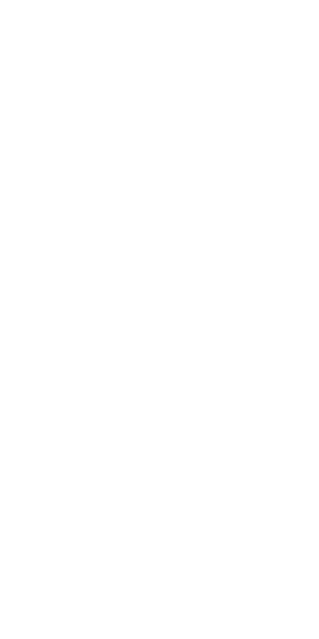 scroll, scrollTop: 0, scrollLeft: 0, axis: both 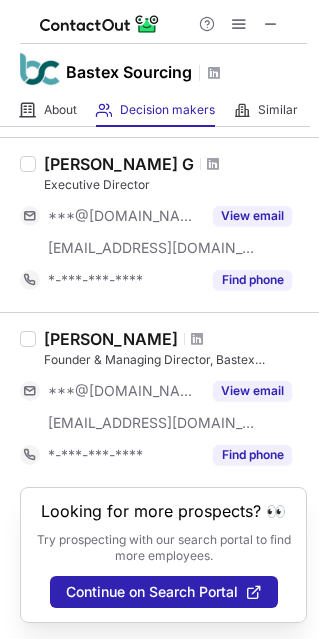 click at bounding box center (197, 339) 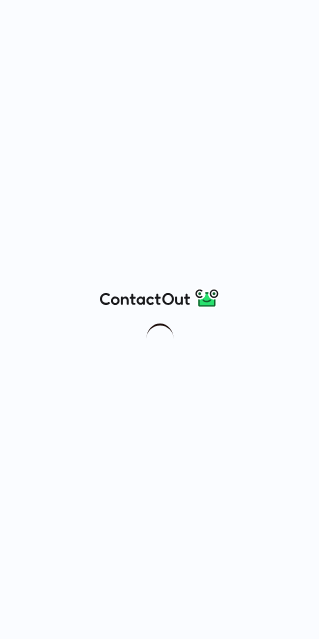 scroll, scrollTop: 0, scrollLeft: 0, axis: both 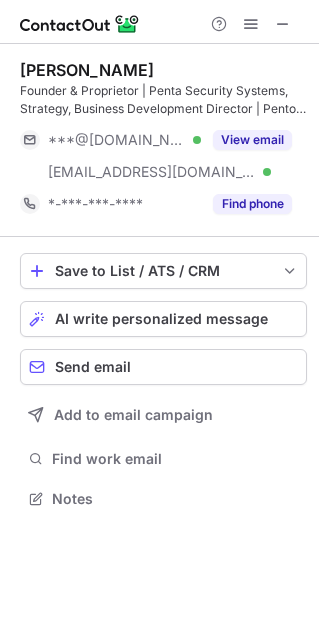 click on "View email" at bounding box center (252, 140) 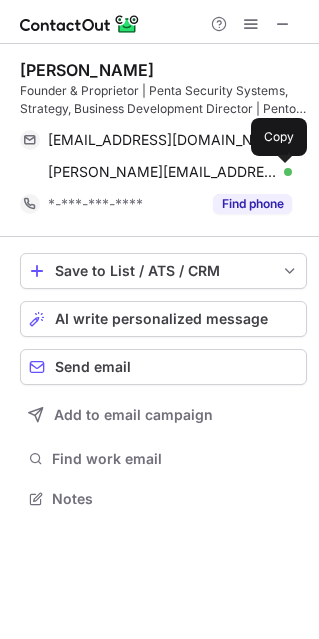 click at bounding box center [282, 172] 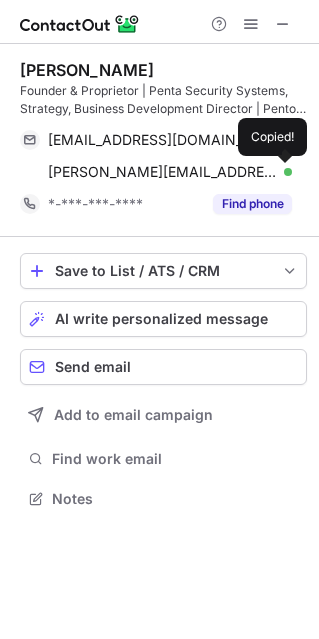 type 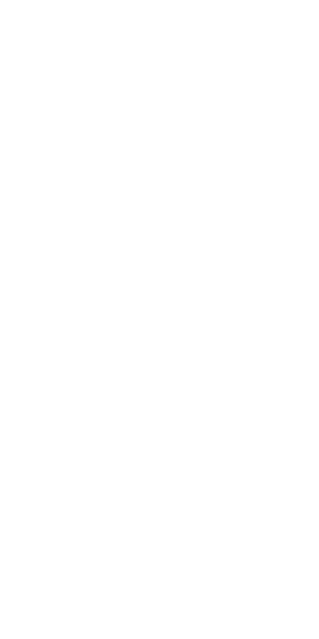 scroll, scrollTop: 0, scrollLeft: 0, axis: both 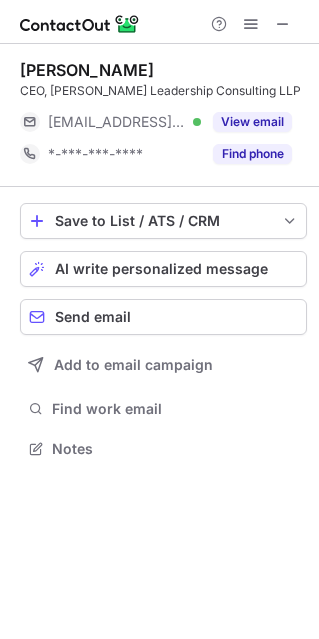 click on "View email" at bounding box center [252, 122] 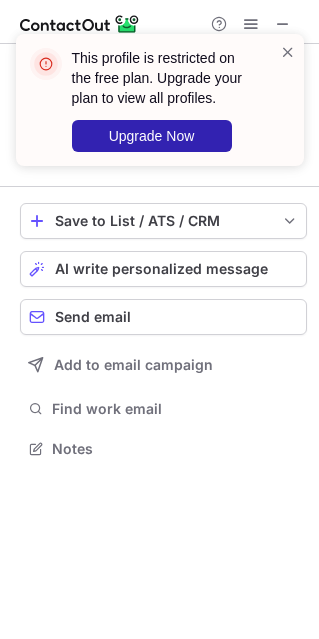 click on "This profile is restricted on the free plan. Upgrade your plan to view all profiles. Upgrade Now" at bounding box center (160, 108) 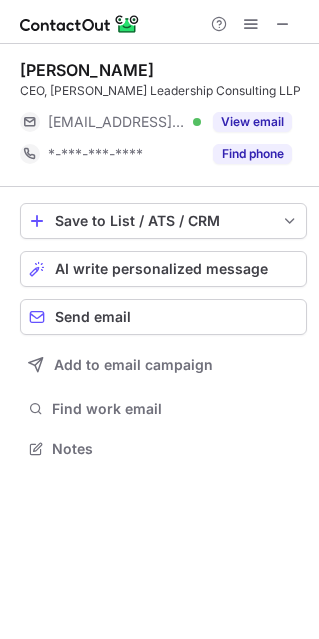 click on "This profile is restricted on the free plan. Upgrade your plan to view all profiles. Upgrade Now" at bounding box center (160, 34) 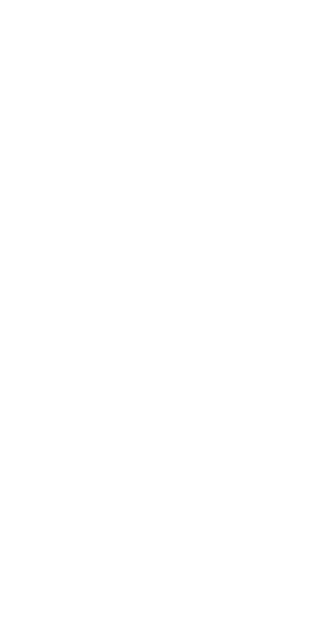 scroll, scrollTop: 0, scrollLeft: 0, axis: both 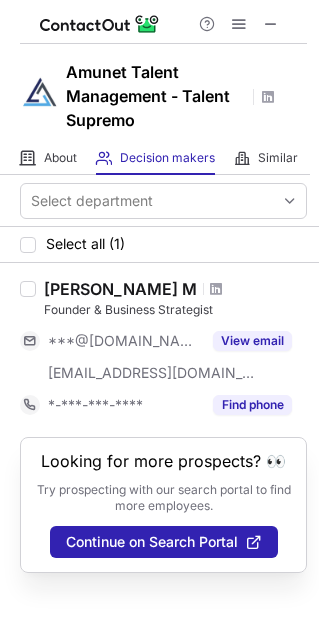 click at bounding box center (216, 289) 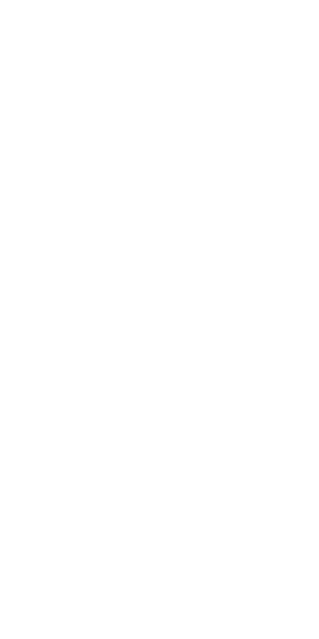 scroll, scrollTop: 0, scrollLeft: 0, axis: both 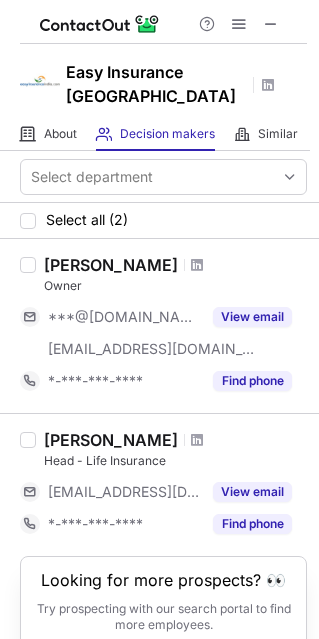 click at bounding box center (197, 265) 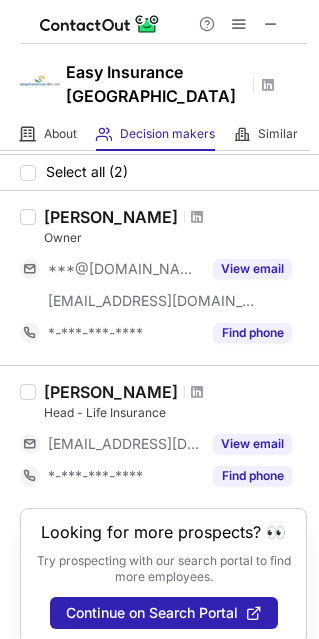 scroll, scrollTop: 62, scrollLeft: 0, axis: vertical 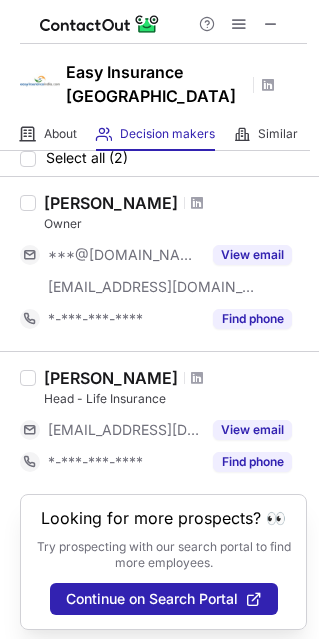 click at bounding box center [197, 378] 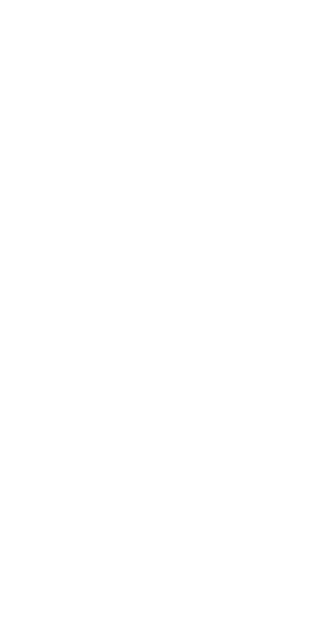 scroll, scrollTop: 0, scrollLeft: 0, axis: both 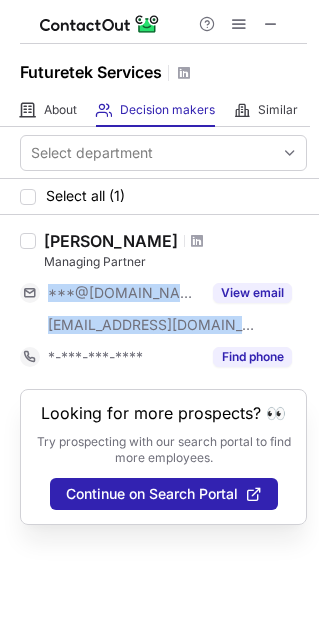 copy on "***@[DOMAIN_NAME] [EMAIL_ADDRESS][DOMAIN_NAME]" 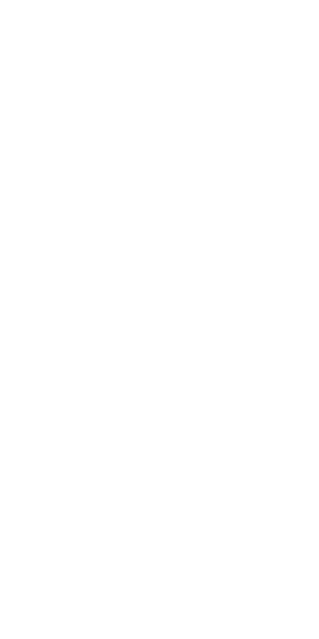 scroll, scrollTop: 0, scrollLeft: 0, axis: both 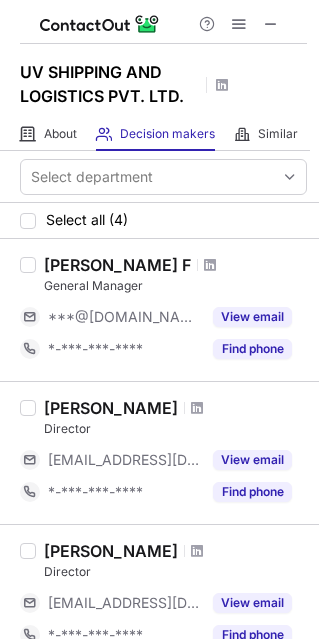 click at bounding box center [197, 408] 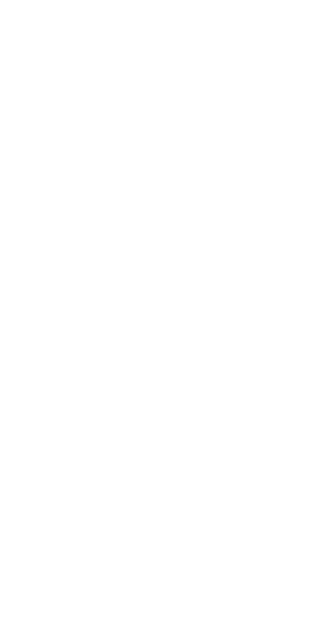 scroll, scrollTop: 0, scrollLeft: 0, axis: both 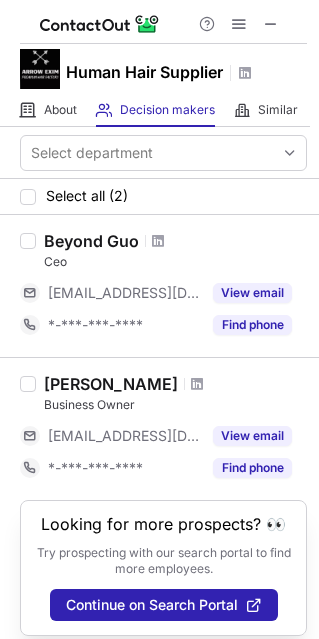 click at bounding box center (158, 241) 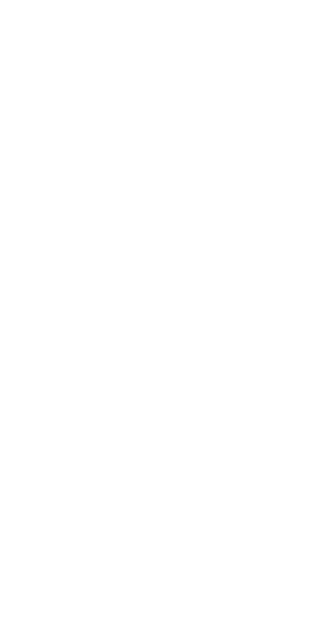 scroll, scrollTop: 0, scrollLeft: 0, axis: both 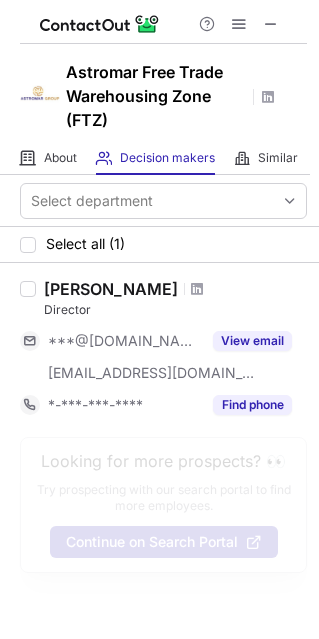 click at bounding box center [197, 289] 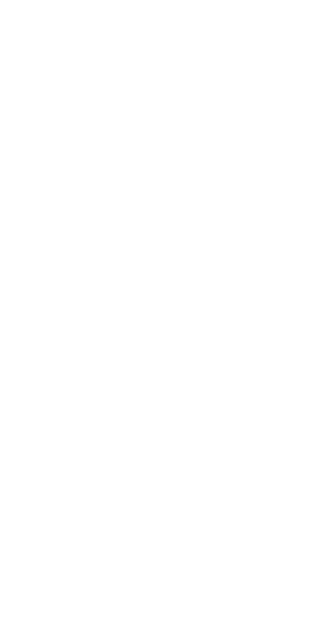 scroll, scrollTop: 0, scrollLeft: 0, axis: both 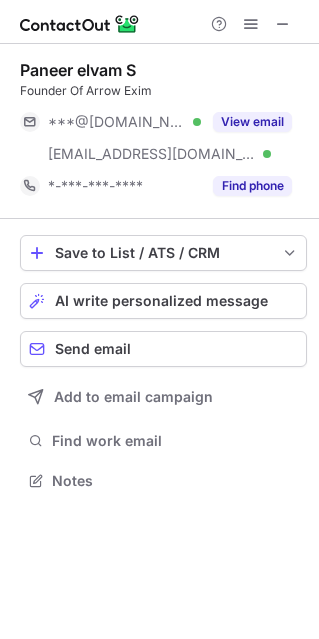 click at bounding box center [283, 24] 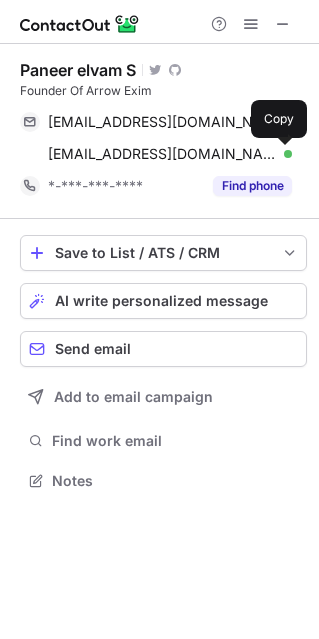 click at bounding box center (282, 154) 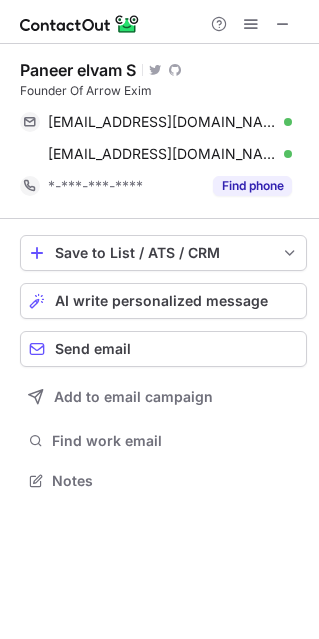type 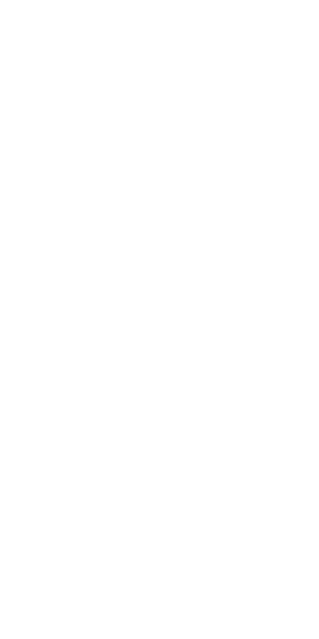 scroll, scrollTop: 0, scrollLeft: 0, axis: both 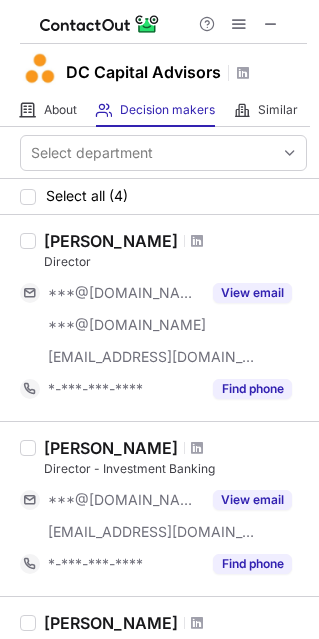 click at bounding box center (197, 241) 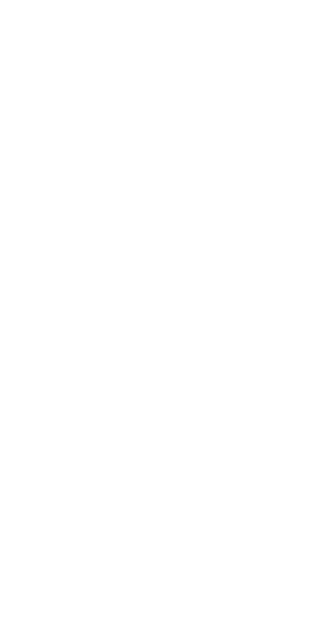scroll, scrollTop: 0, scrollLeft: 0, axis: both 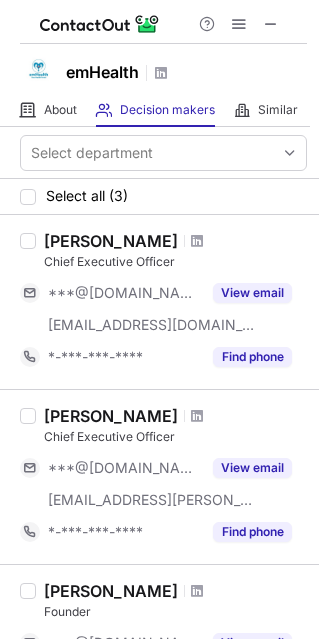click at bounding box center [197, 241] 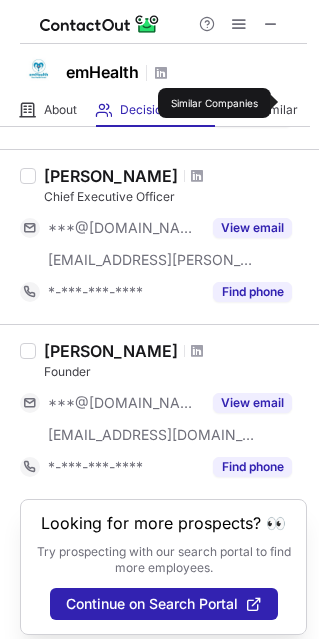 scroll, scrollTop: 269, scrollLeft: 0, axis: vertical 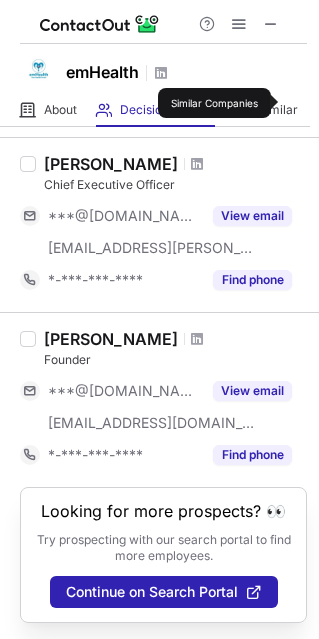 click at bounding box center [197, 339] 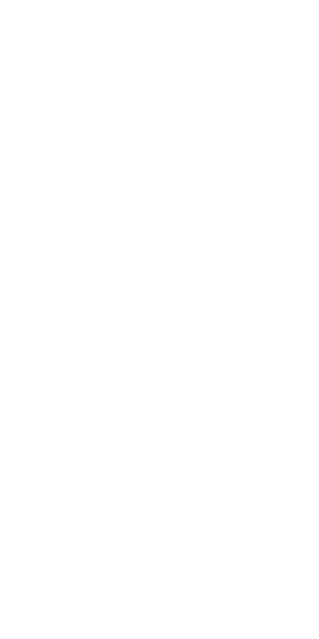 scroll, scrollTop: 0, scrollLeft: 0, axis: both 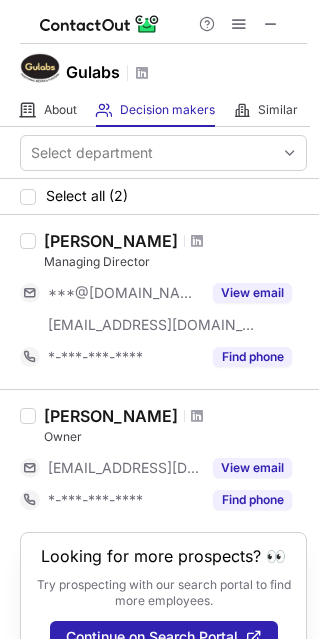 click at bounding box center (197, 241) 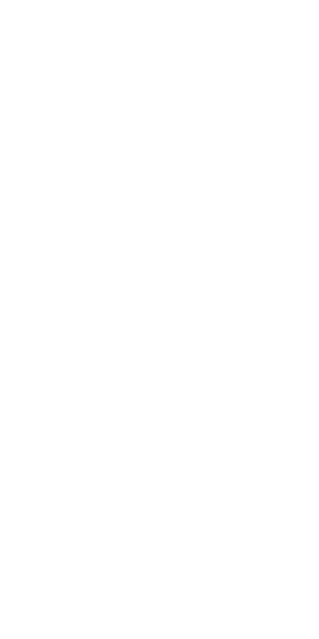 scroll, scrollTop: 0, scrollLeft: 0, axis: both 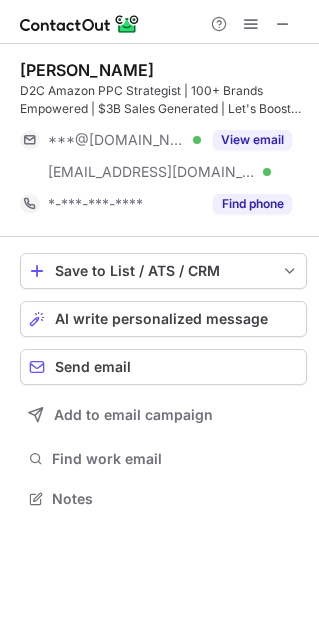 click on "View email" at bounding box center (252, 140) 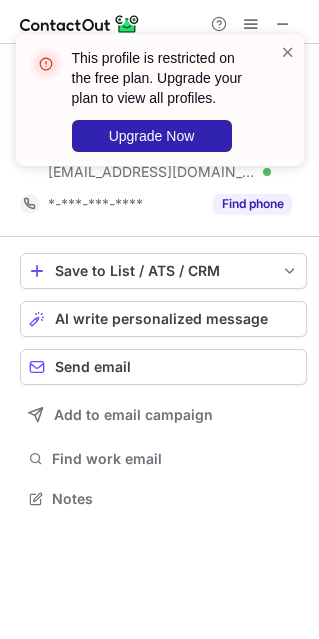 click on "This profile is restricted on the free plan. Upgrade your plan to view all profiles. Upgrade Now" at bounding box center (160, 108) 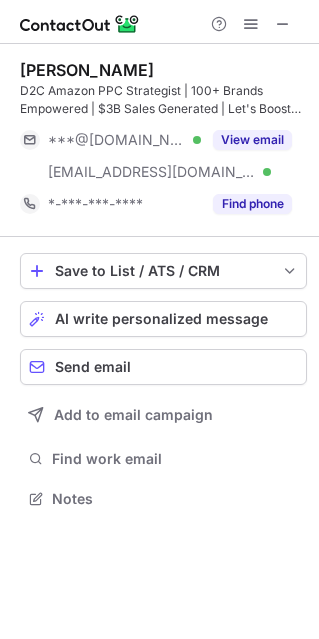 click on "This profile is restricted on the free plan. Upgrade your plan to view all profiles. Upgrade Now" at bounding box center [160, 108] 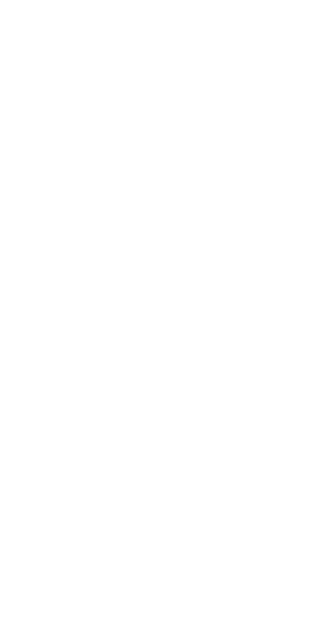 scroll, scrollTop: 0, scrollLeft: 0, axis: both 